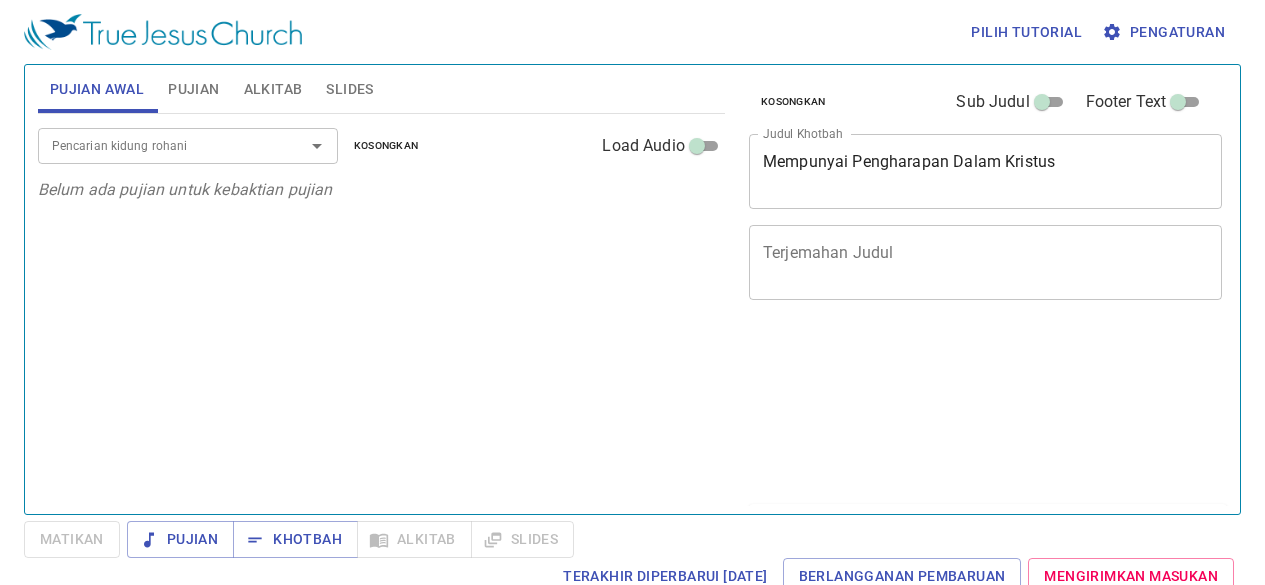 scroll, scrollTop: 0, scrollLeft: 0, axis: both 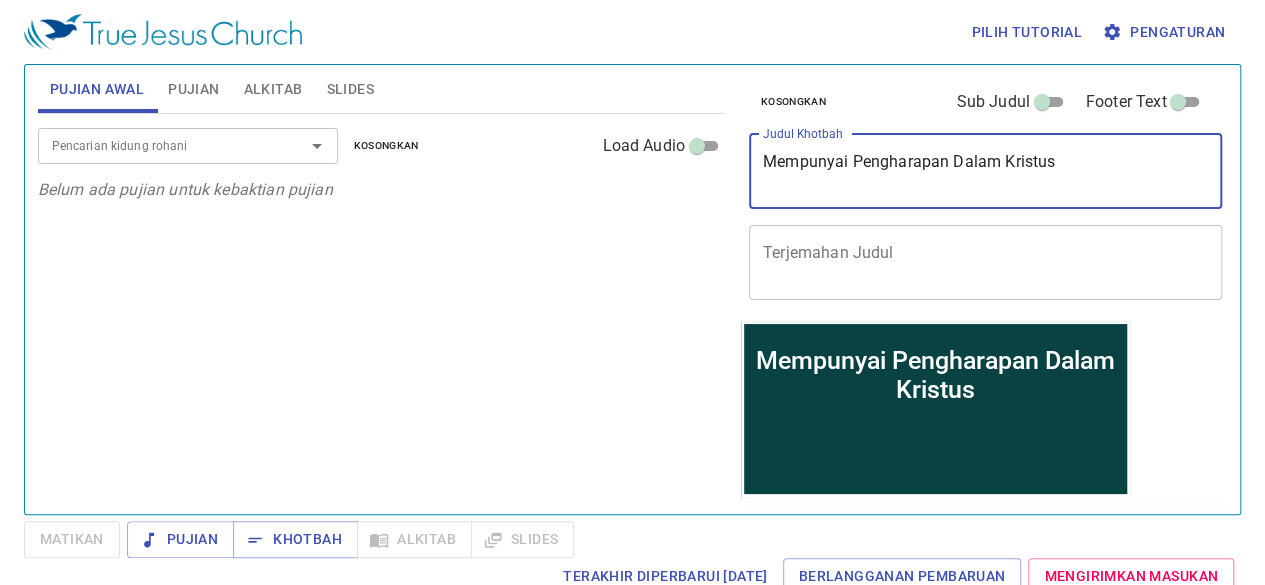 click on "Mempunyai Pengharapan Dalam Kristus" at bounding box center [985, 171] 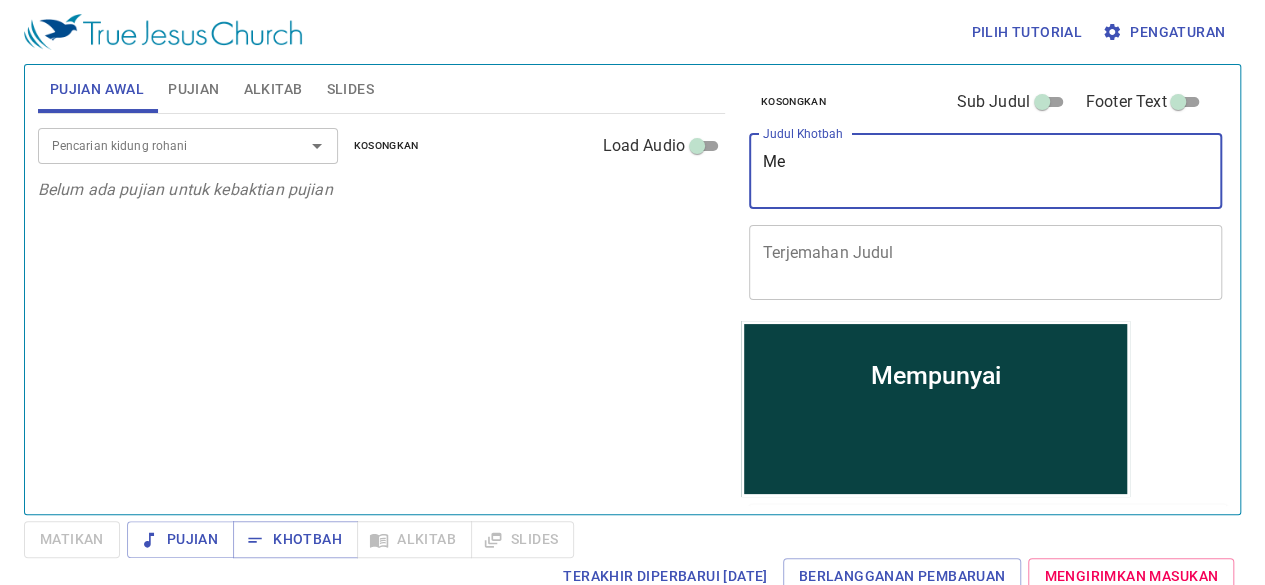 type on "M" 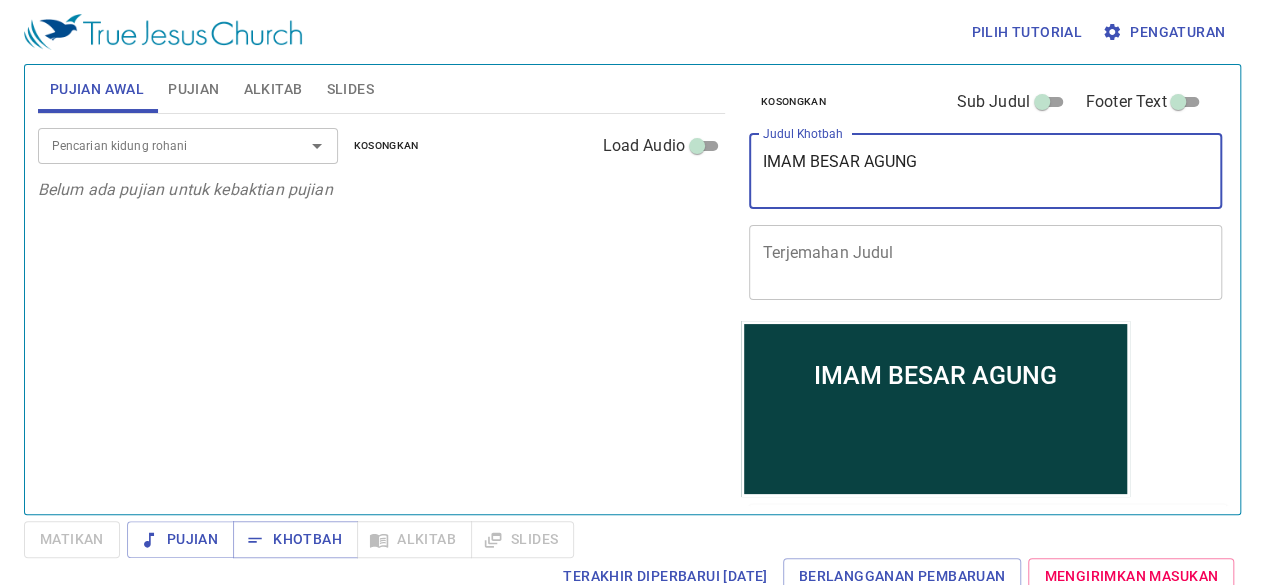 click on "IMAM BESAR AGUNG" at bounding box center [985, 171] 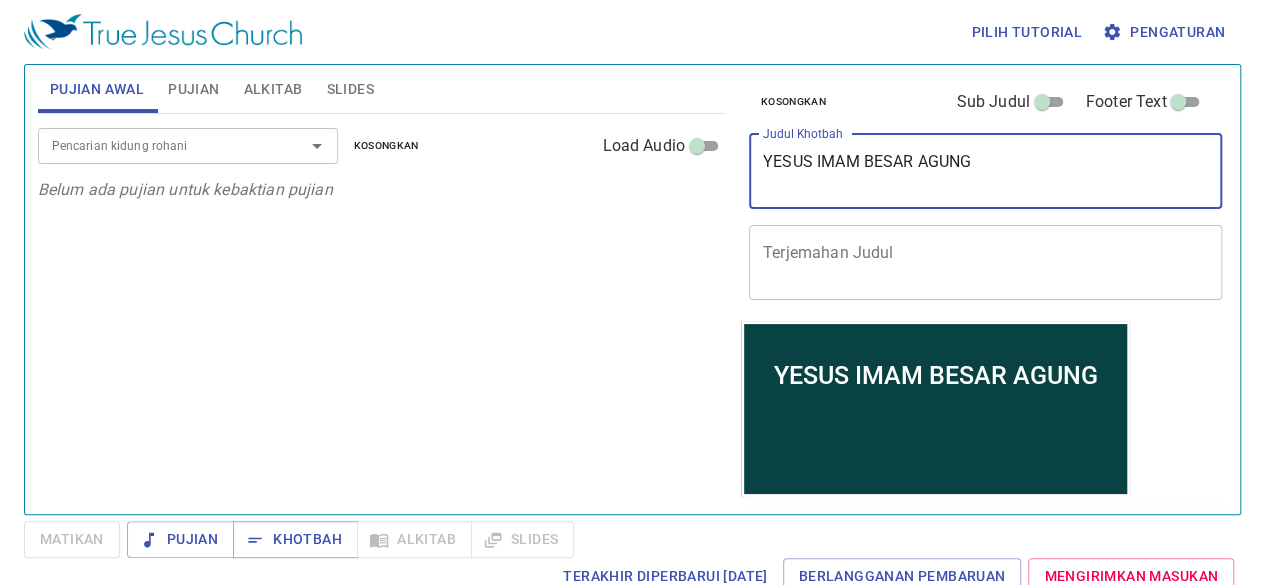 type on "YESUS IMAM BESAR AGUNG" 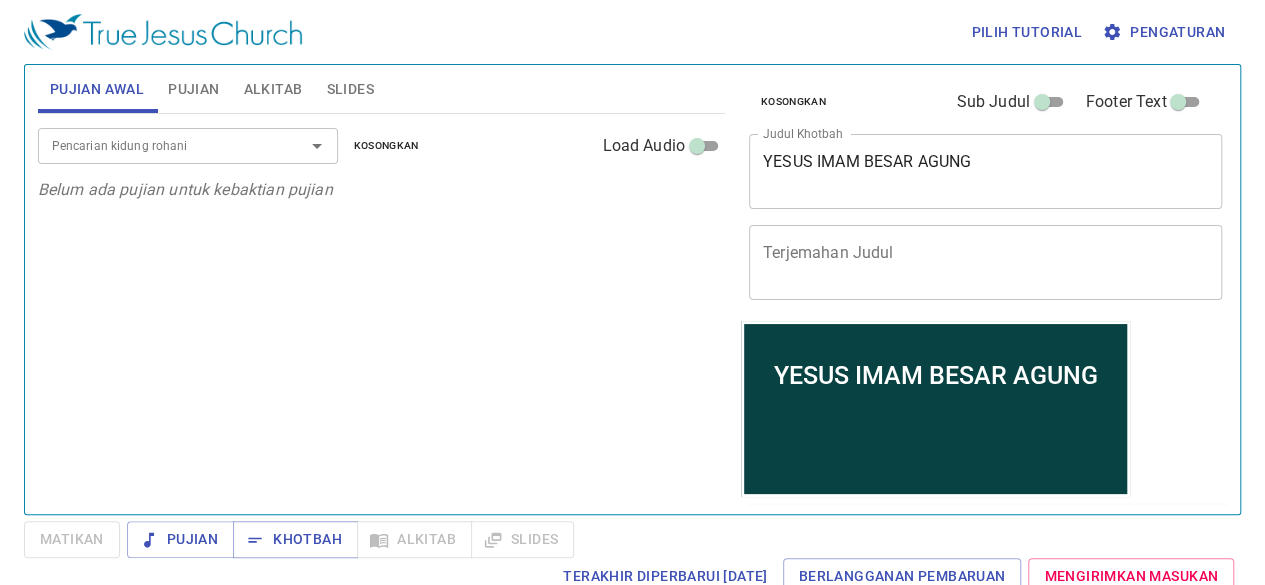 click on "Pencarian kidung rohani Pencarian kidung rohani   Kosongkan Load Audio Belum ada pujian untuk kebaktian pujian" at bounding box center (381, 305) 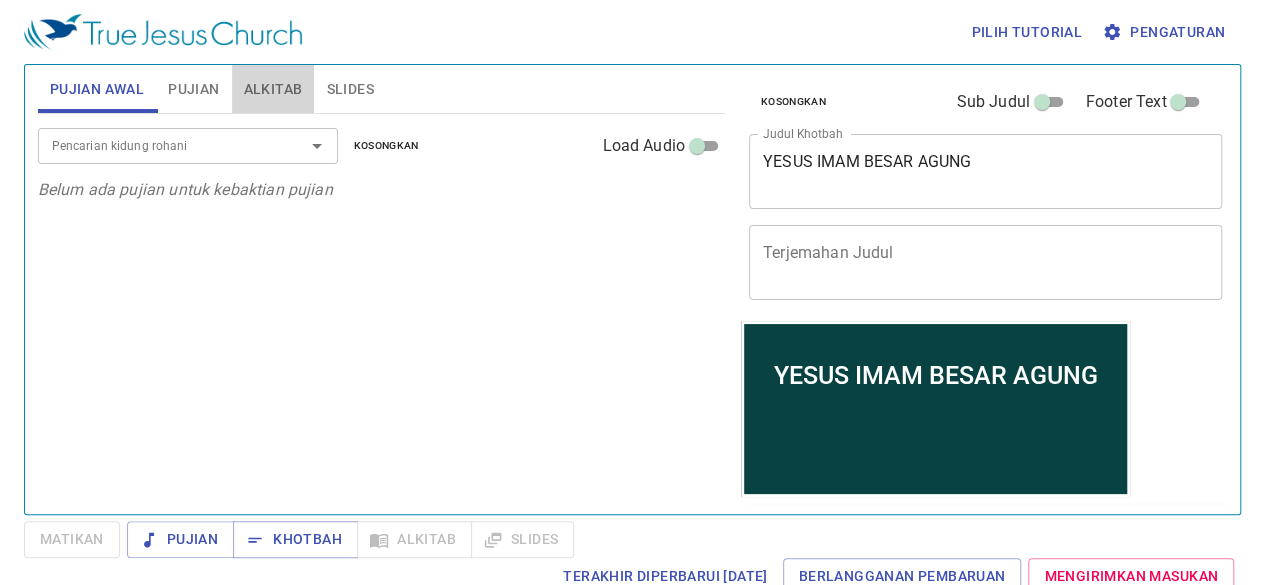 click on "Alkitab" at bounding box center (273, 89) 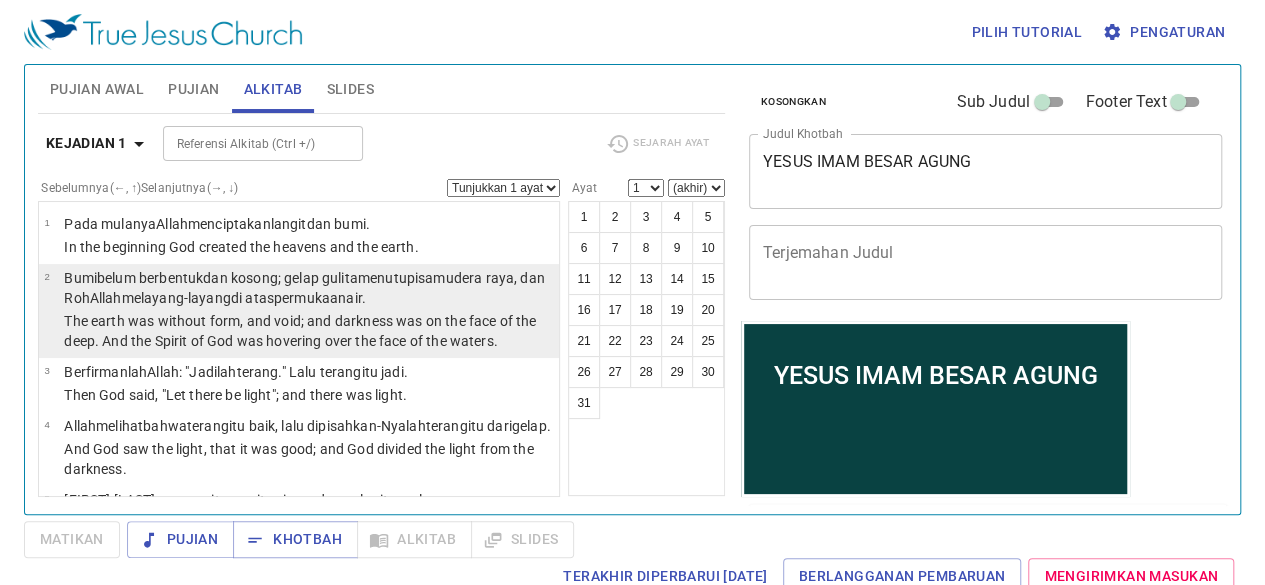 click on "dan kosong ; gelap gulita  menutupi  samudera raya , dan Roh  Allah  melayang-layang  di atas  permukaan  air ." at bounding box center [304, 288] 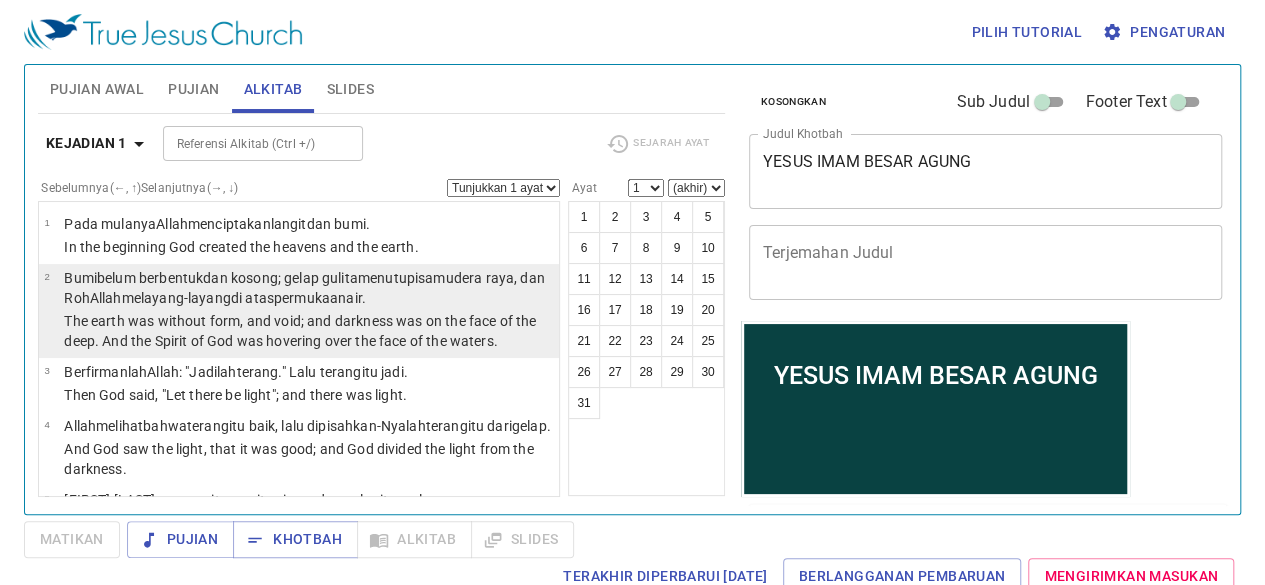 select on "2" 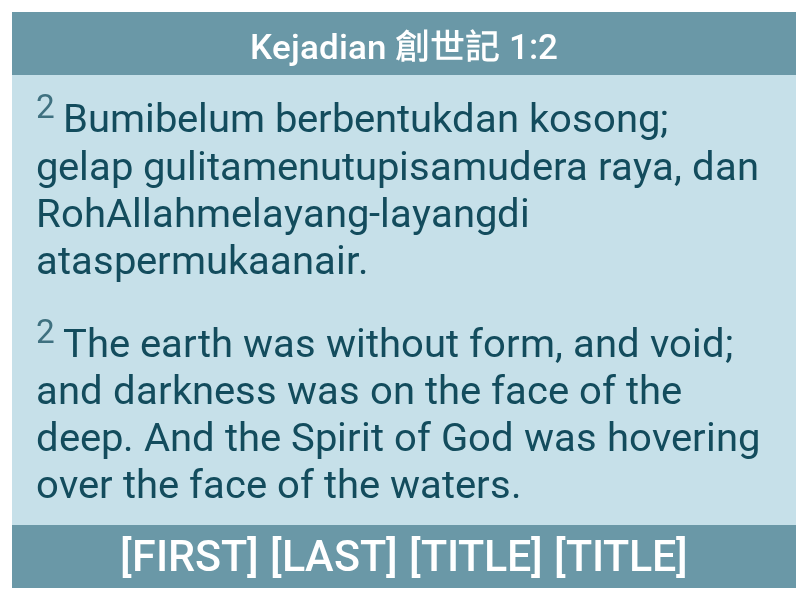 scroll, scrollTop: 0, scrollLeft: 0, axis: both 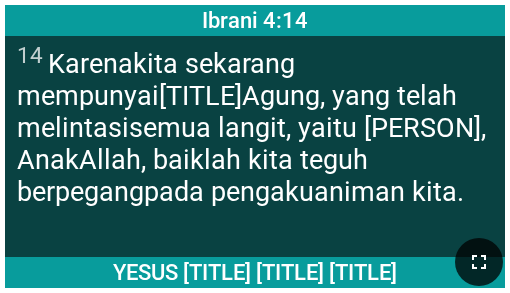 click 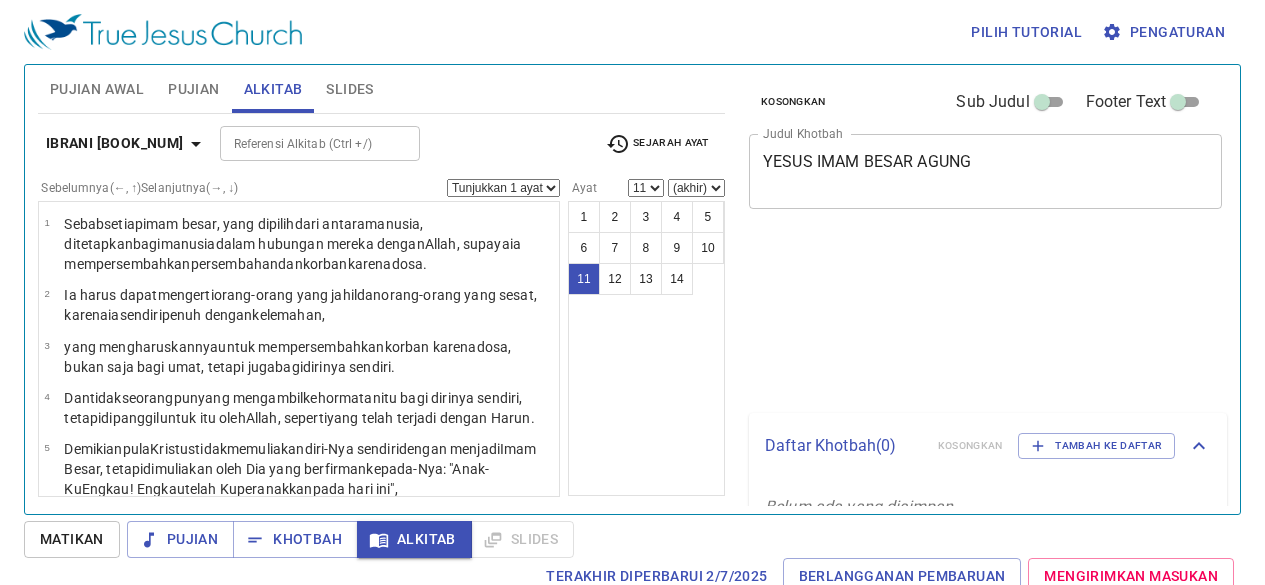 scroll, scrollTop: 9, scrollLeft: 0, axis: vertical 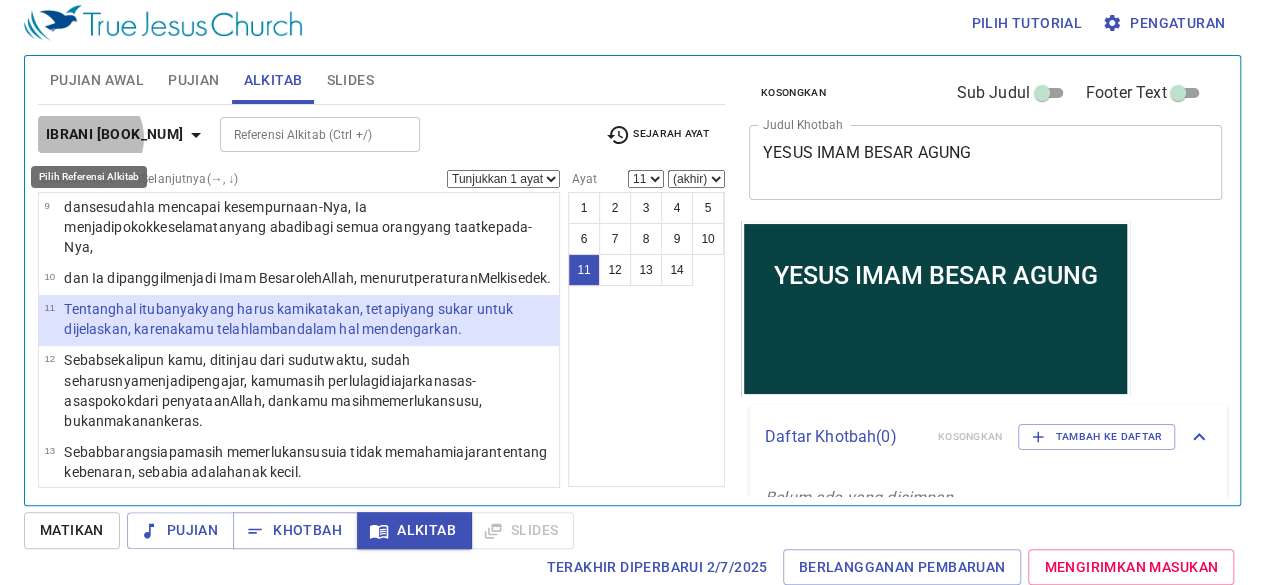 click on "Ibrani 5" at bounding box center (115, 134) 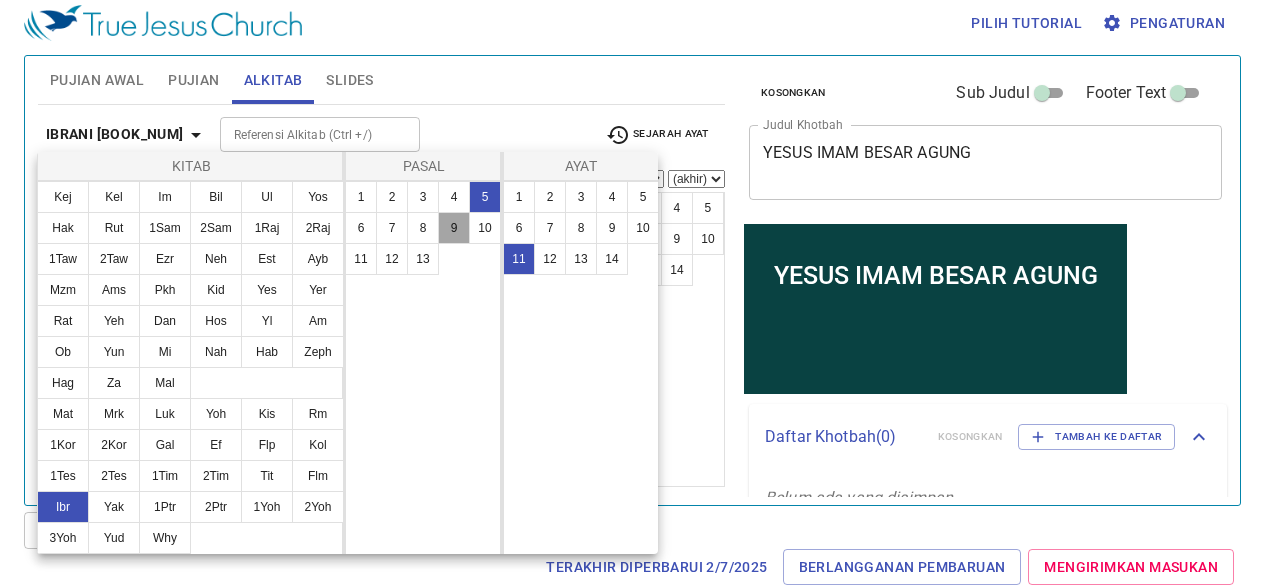 click on "9" at bounding box center (454, 228) 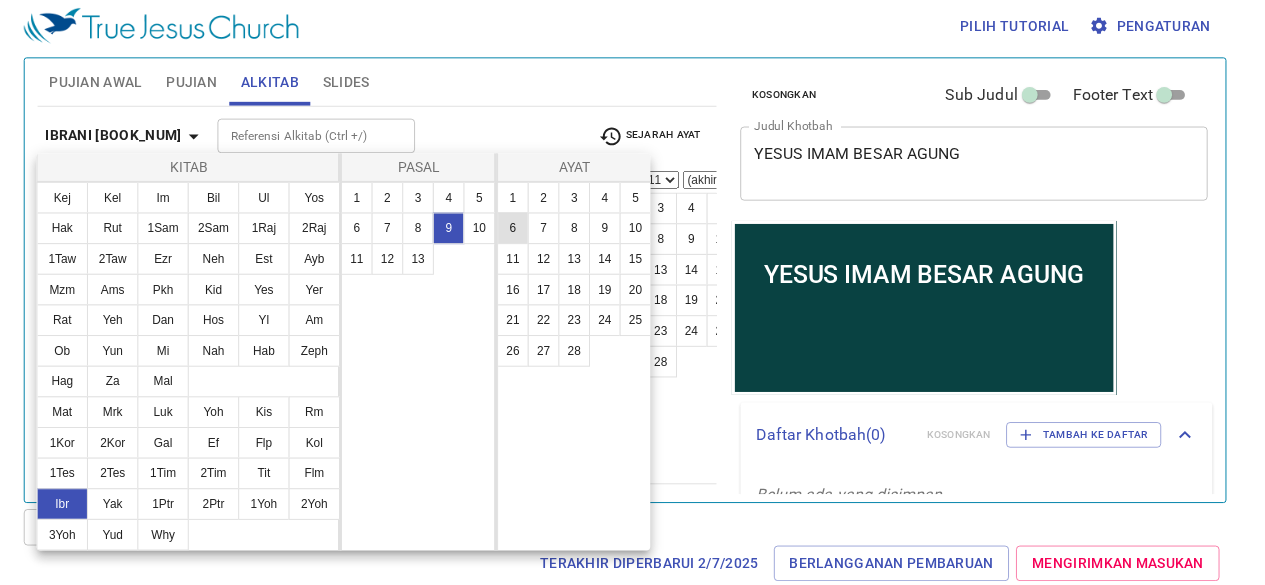 scroll, scrollTop: 0, scrollLeft: 0, axis: both 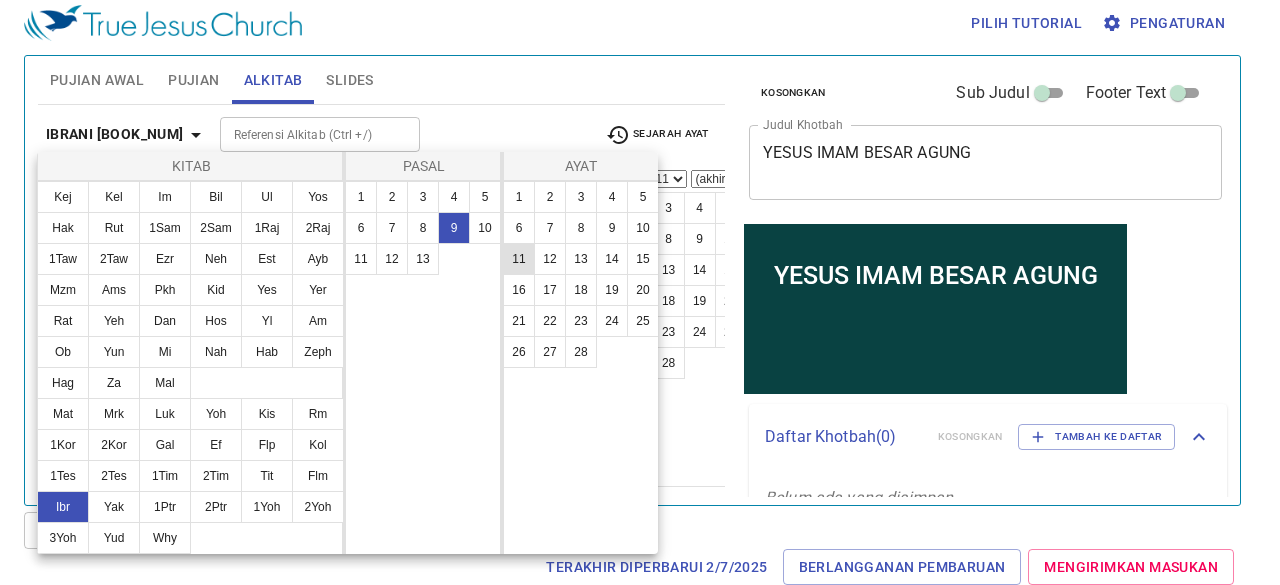click on "11" at bounding box center (519, 259) 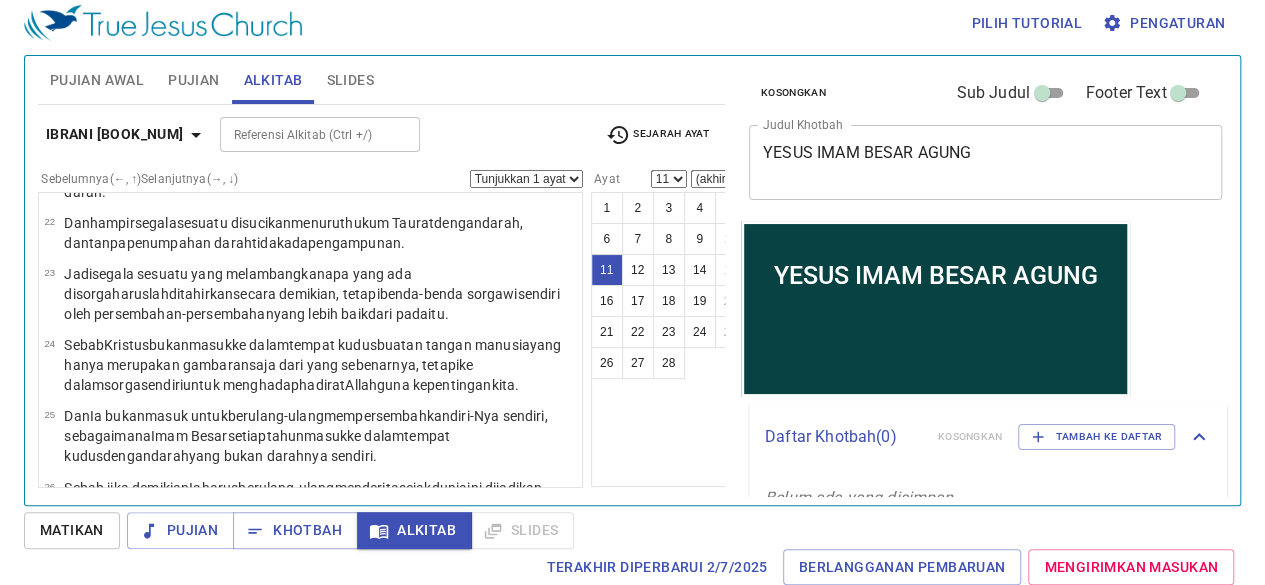 scroll, scrollTop: 1370, scrollLeft: 0, axis: vertical 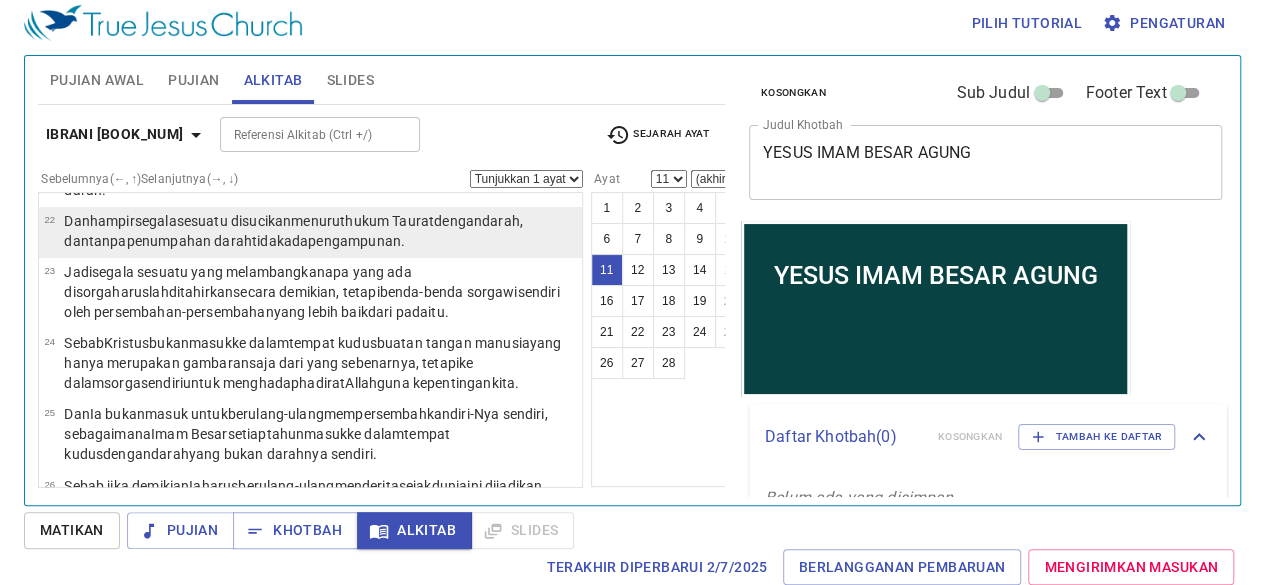 click on "sesuatu disucikan  menurut  hukum Taurat  dengan  darah , dan  tanpa  penumpahan darah  tidak  ada  pengampunan ." at bounding box center (293, 231) 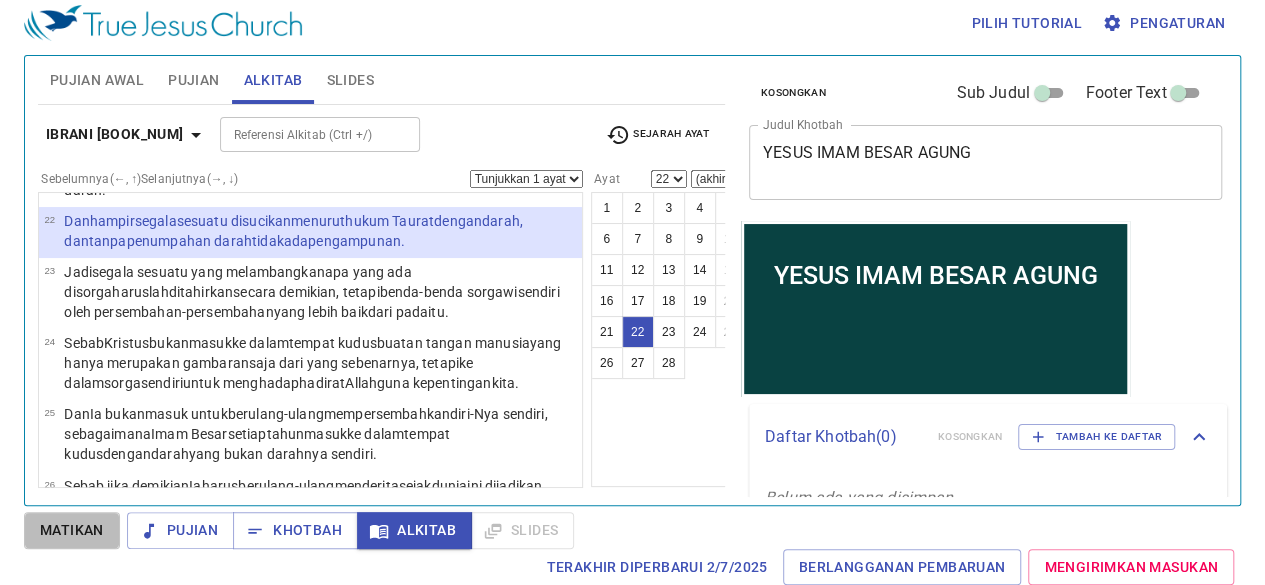 click on "Matikan" at bounding box center [72, 530] 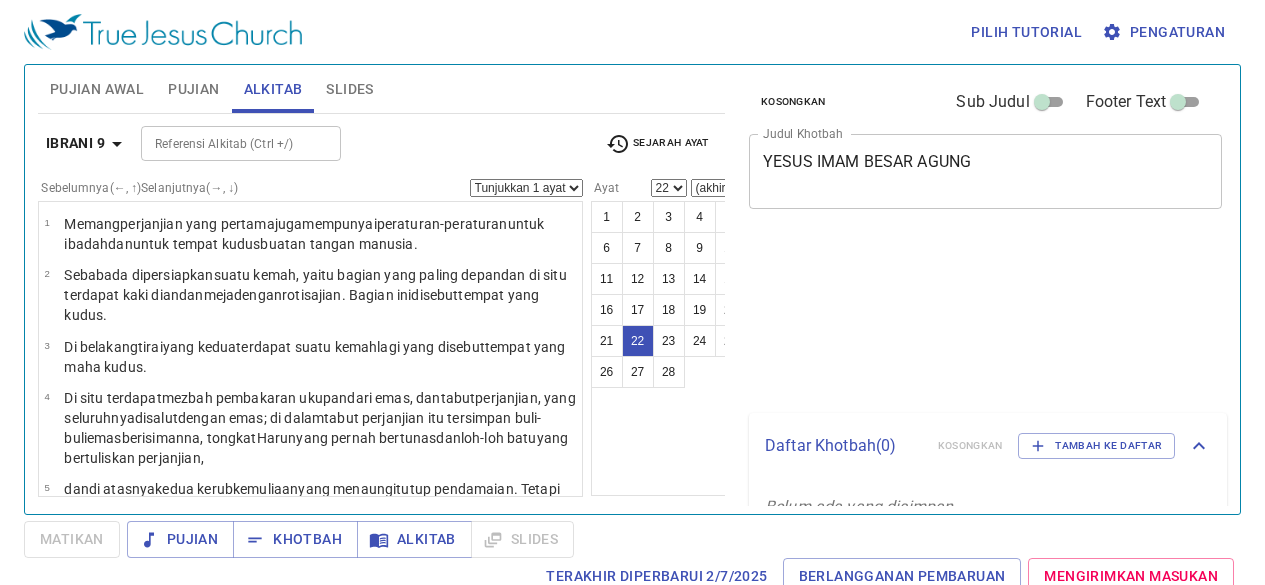 select on "22" 